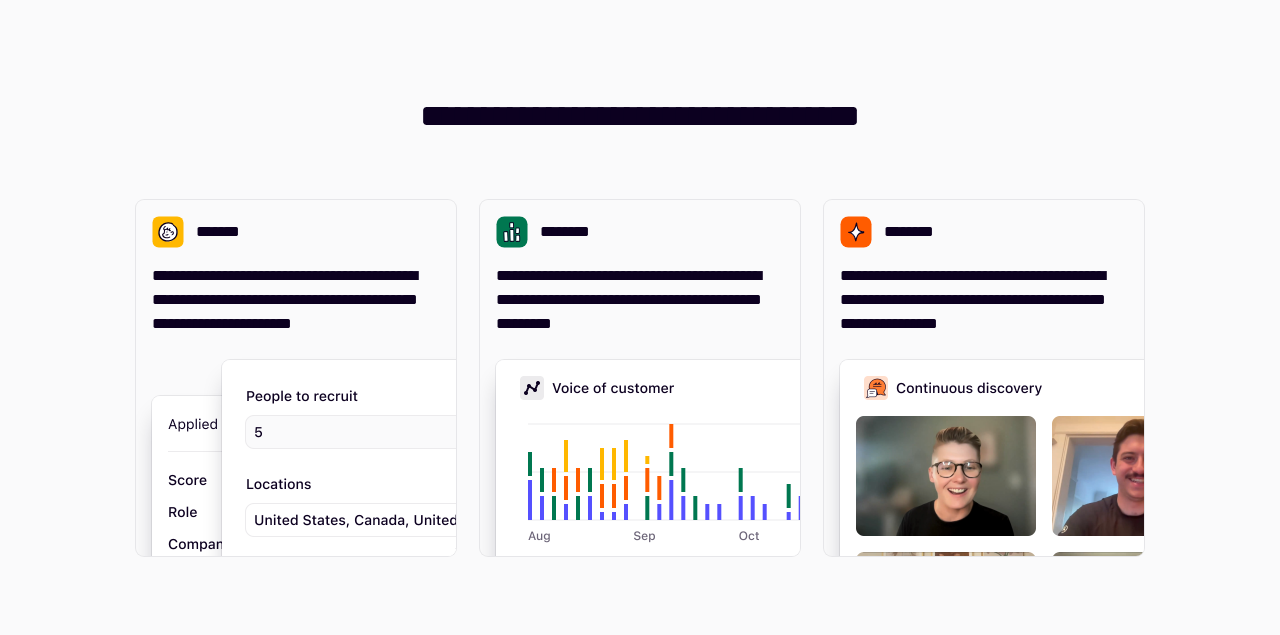 scroll, scrollTop: 0, scrollLeft: 0, axis: both 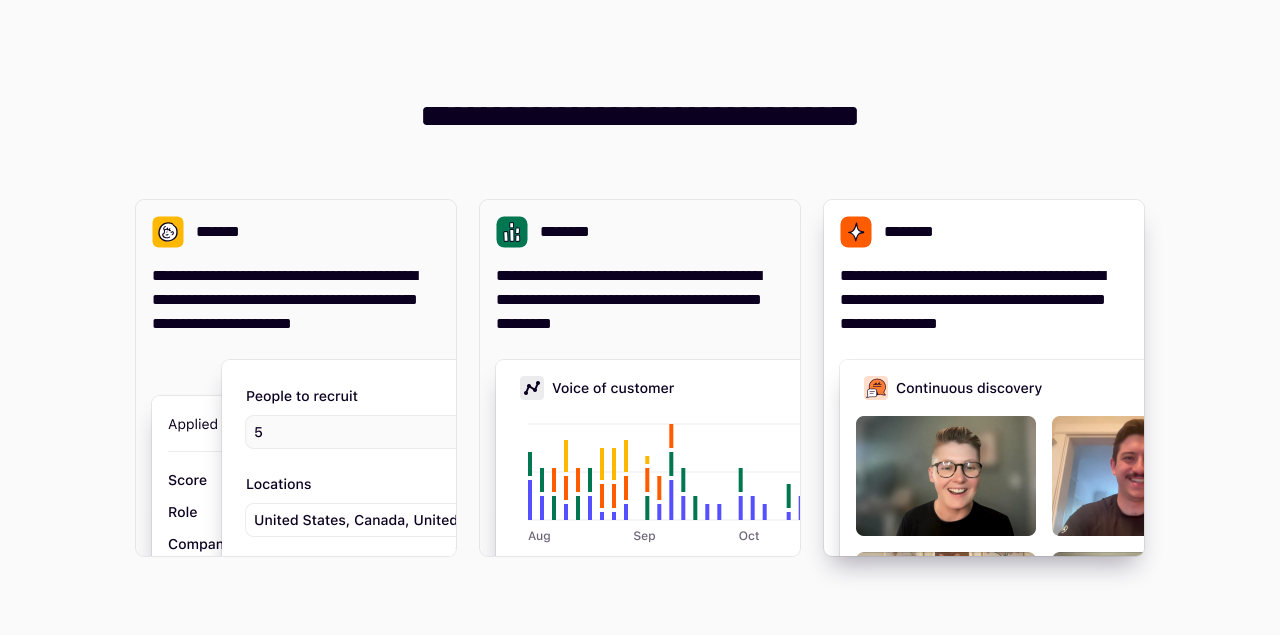 click on "********" at bounding box center (915, 232) 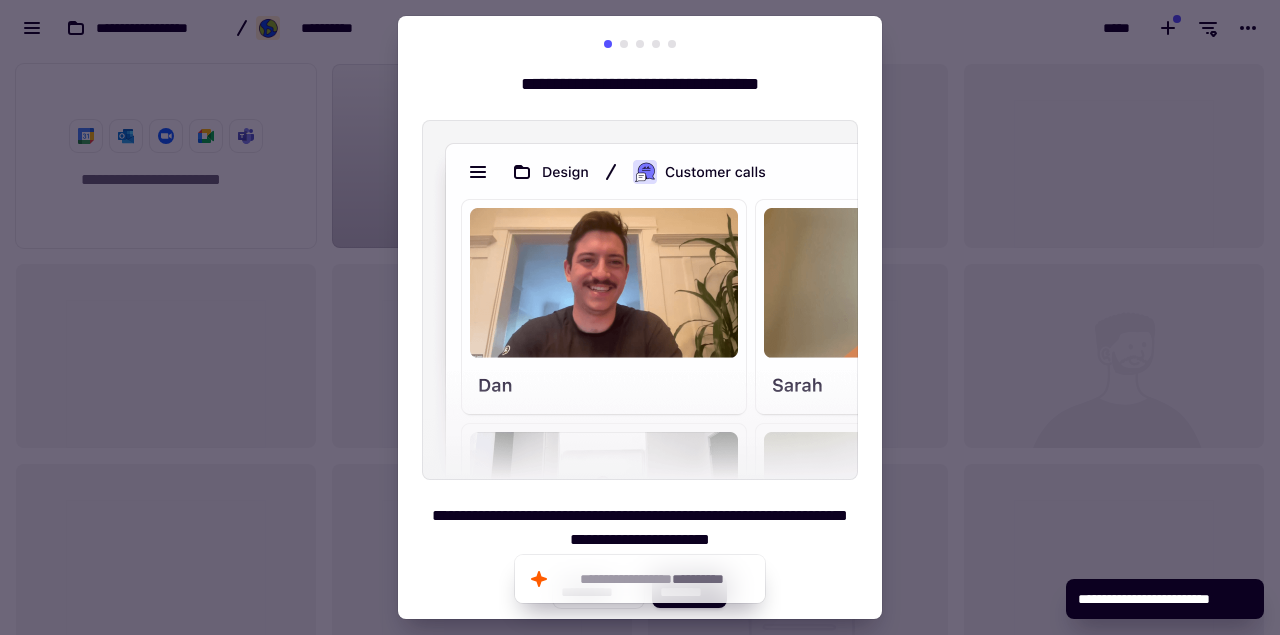 scroll, scrollTop: 1, scrollLeft: 1, axis: both 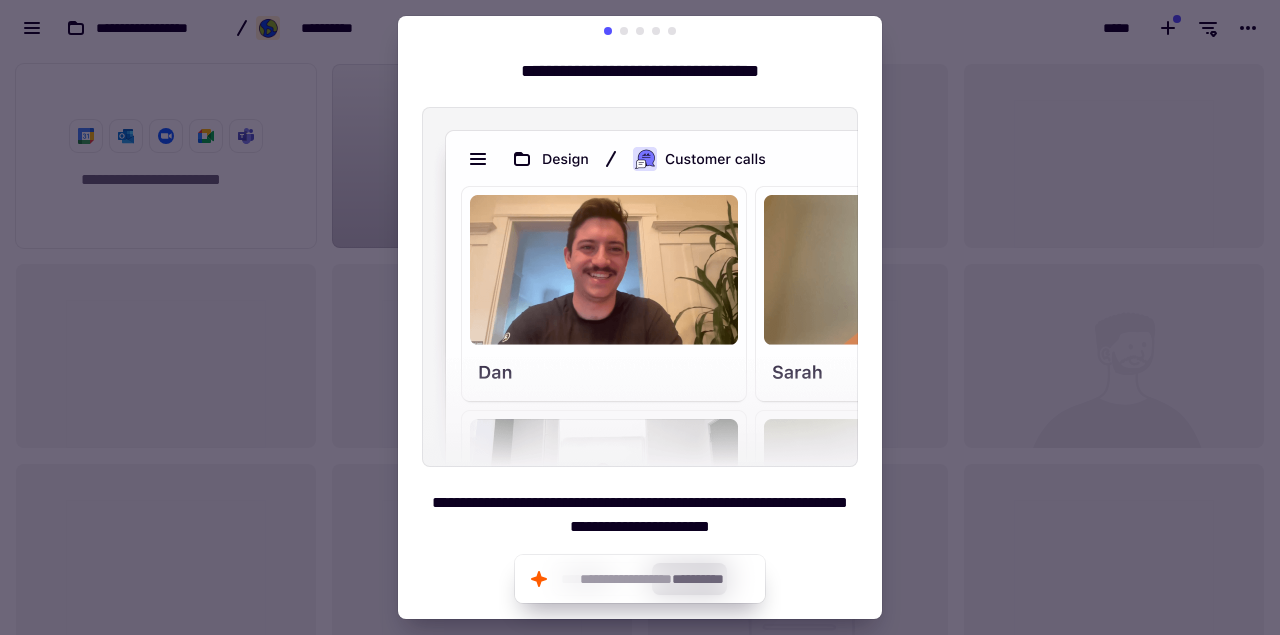 click on "**********" at bounding box center (640, 311) 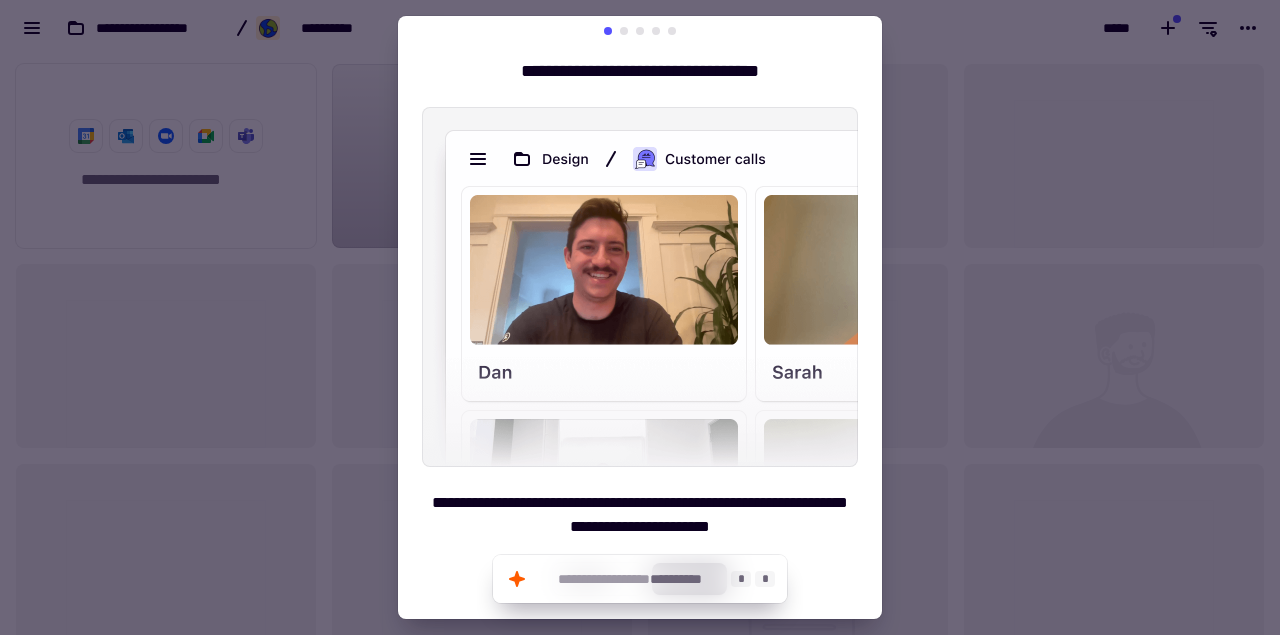 click on "**********" 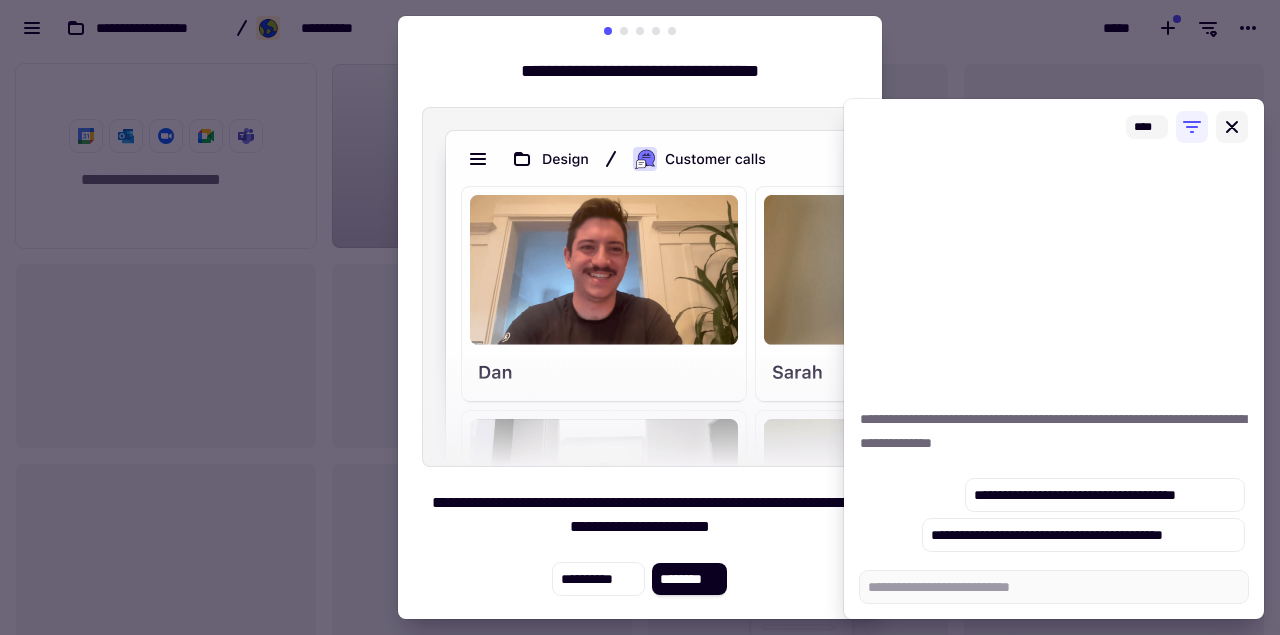 click 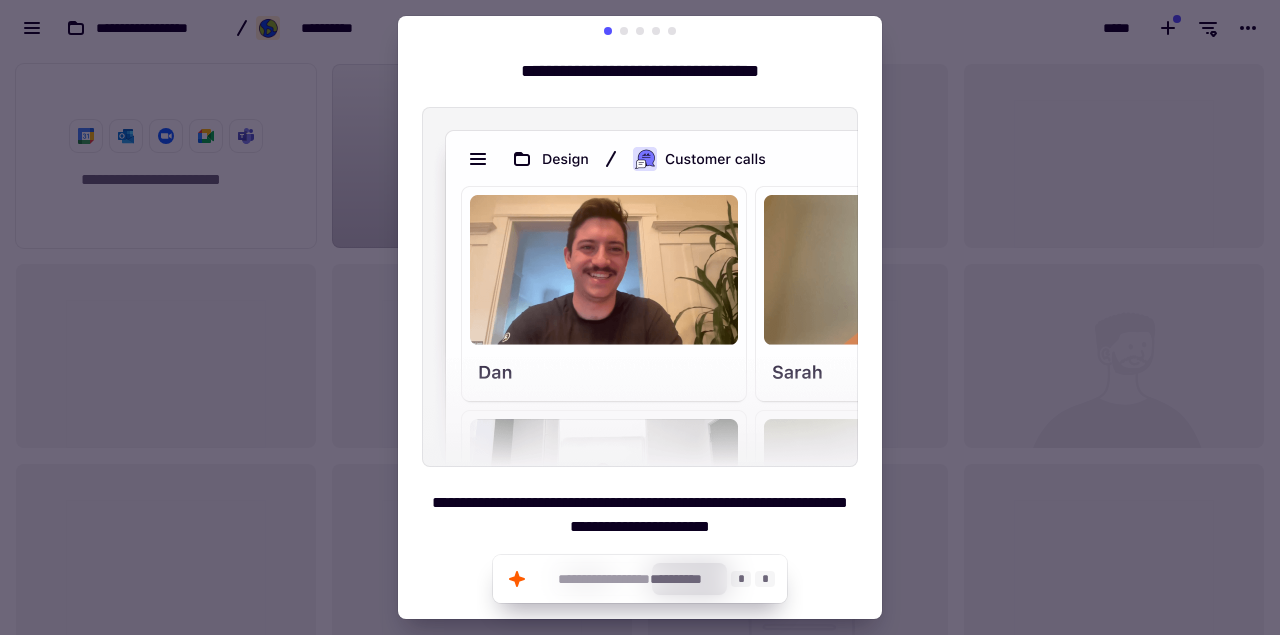 click on "**********" 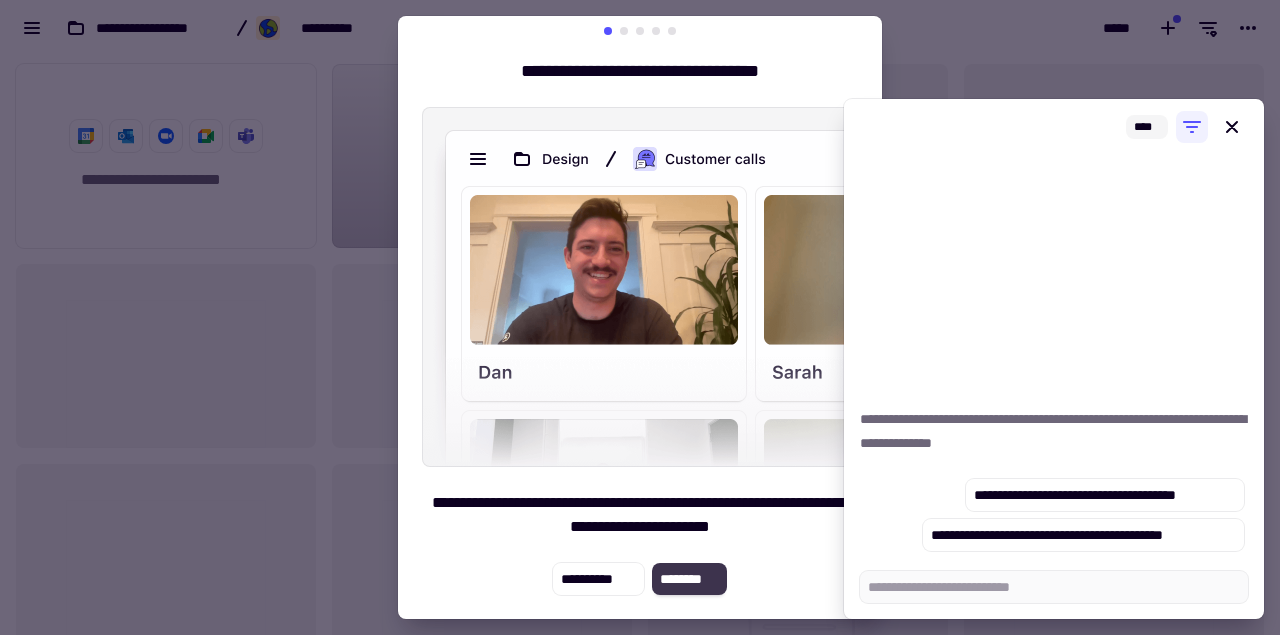 click on "********" 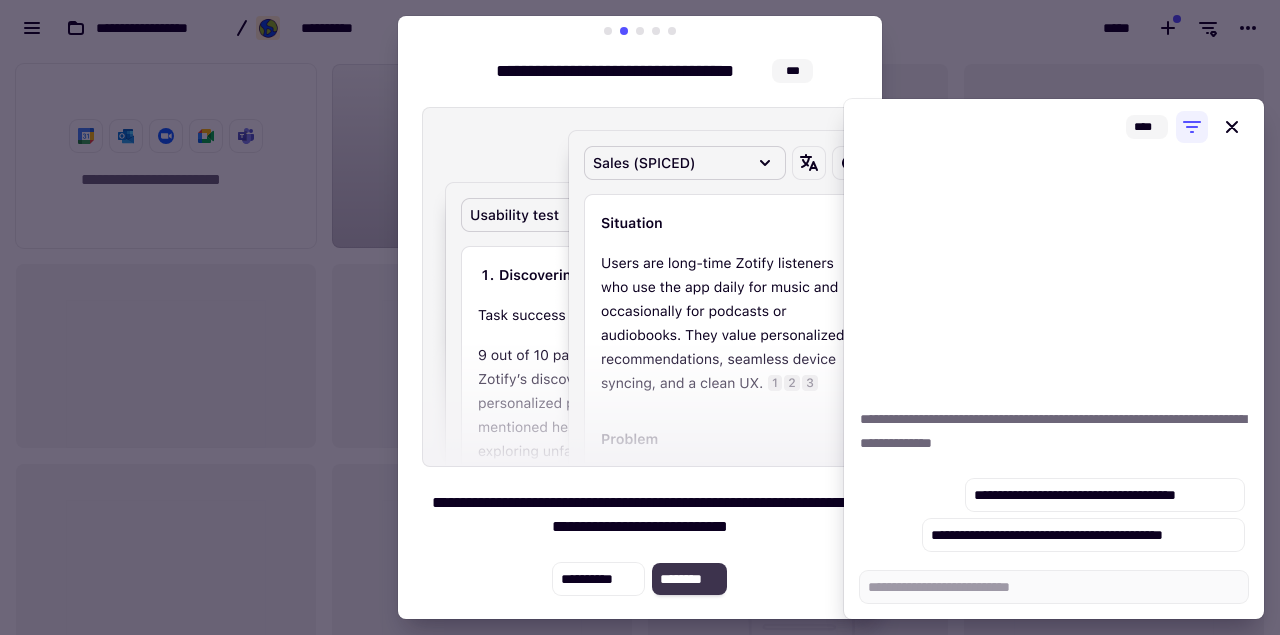 click on "********" 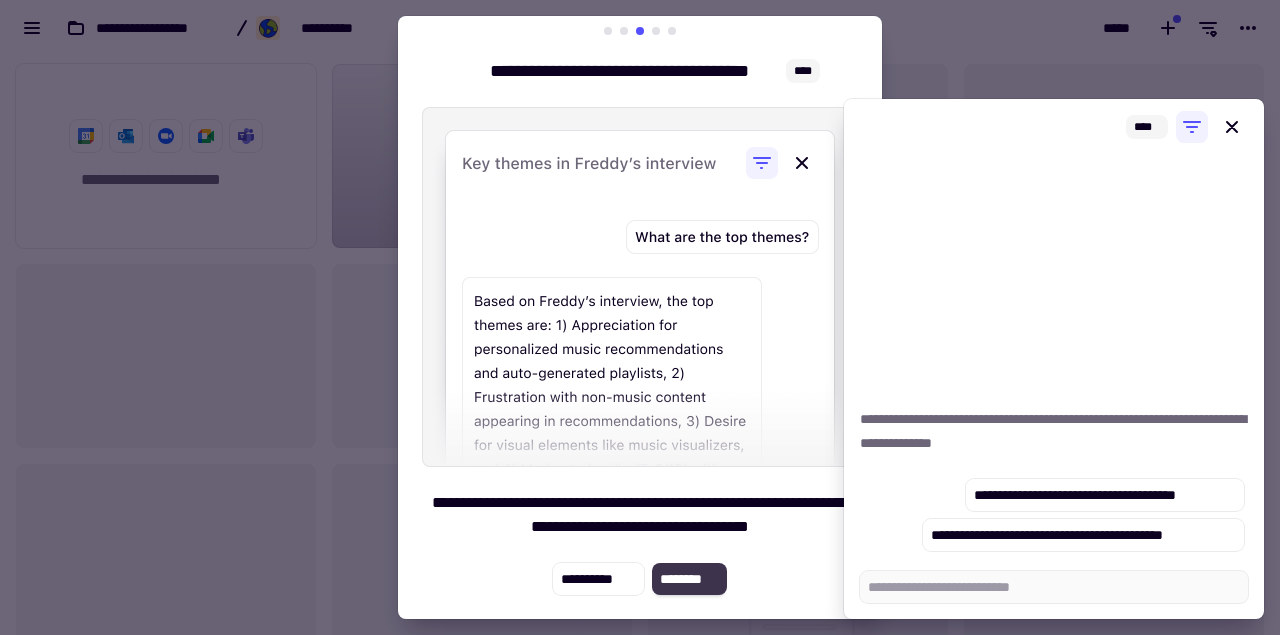 click on "********" 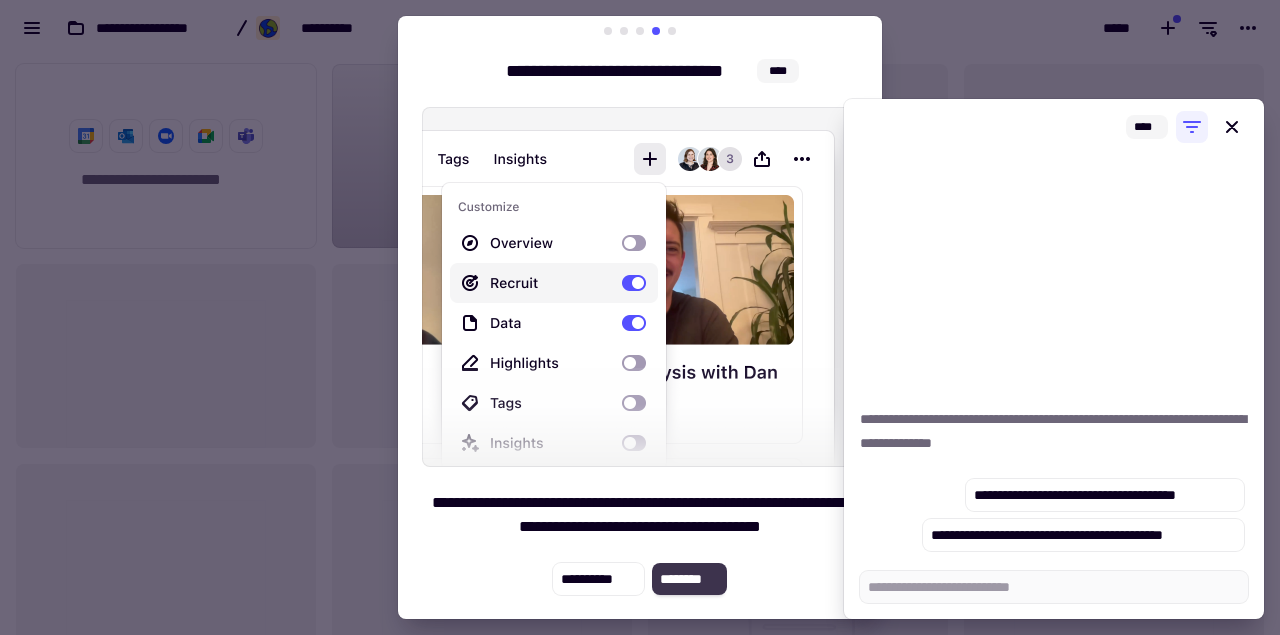 click on "********" 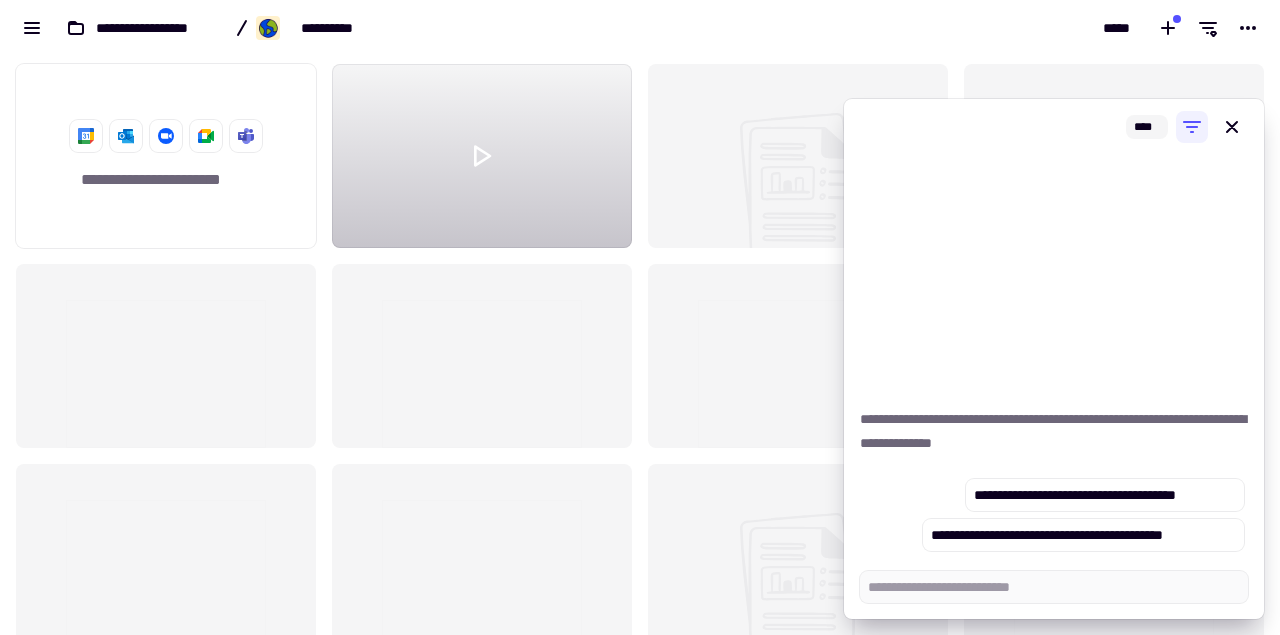 click 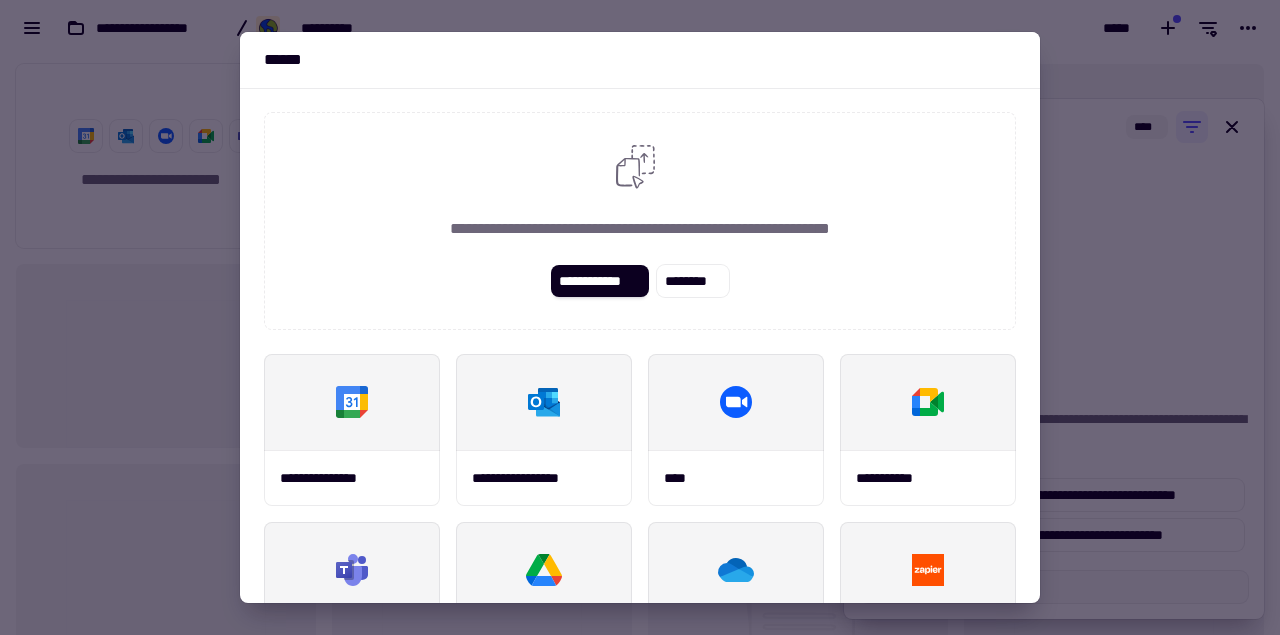 click at bounding box center [640, 317] 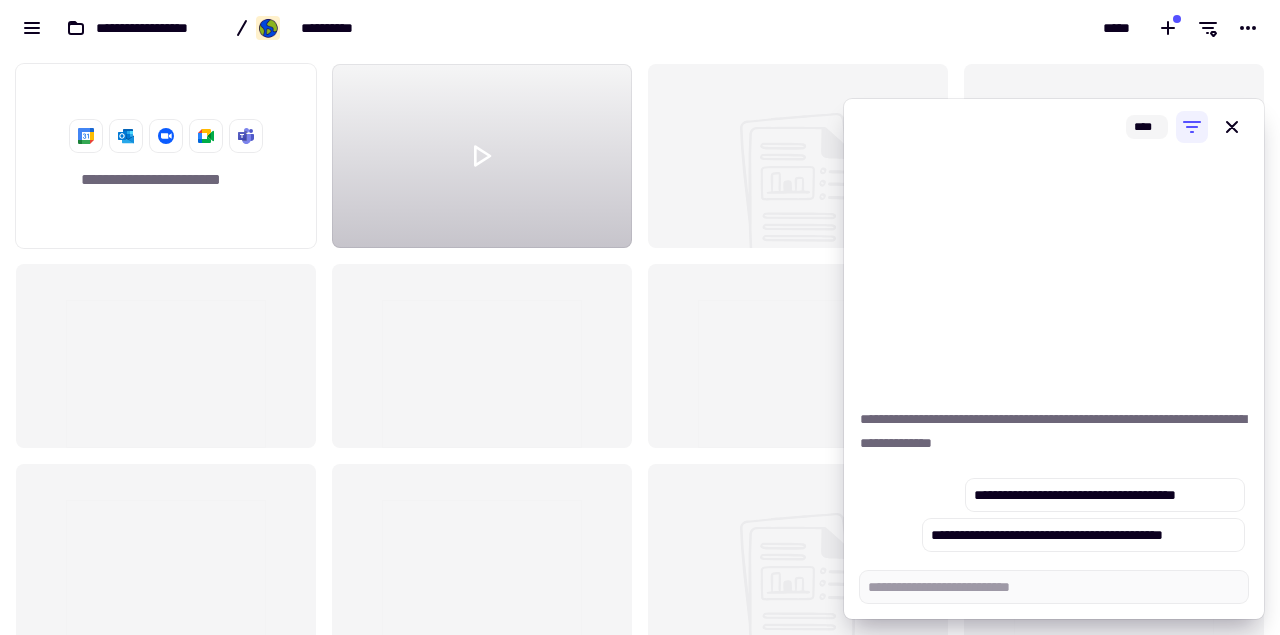 type on "*" 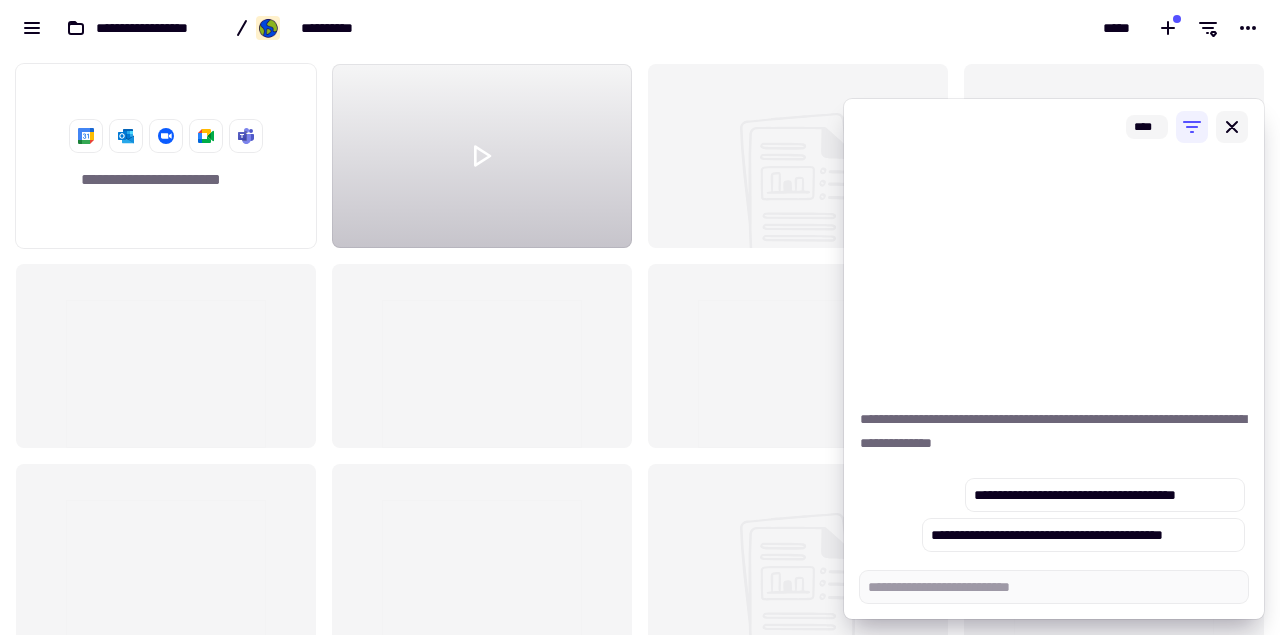 click 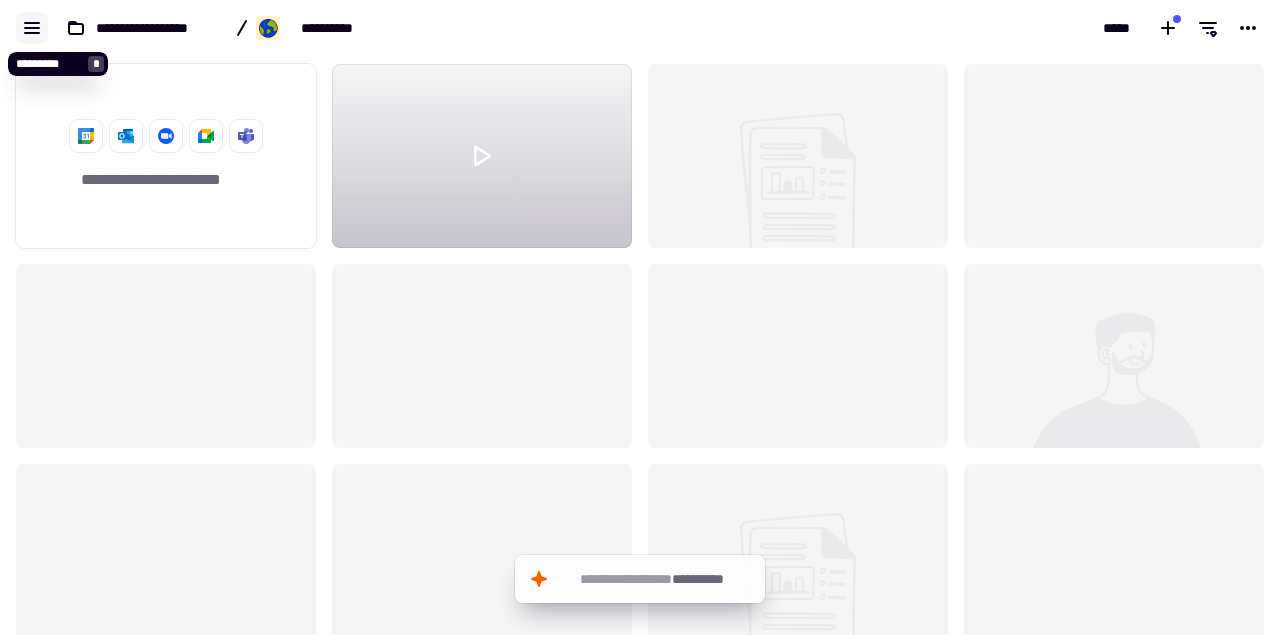 click 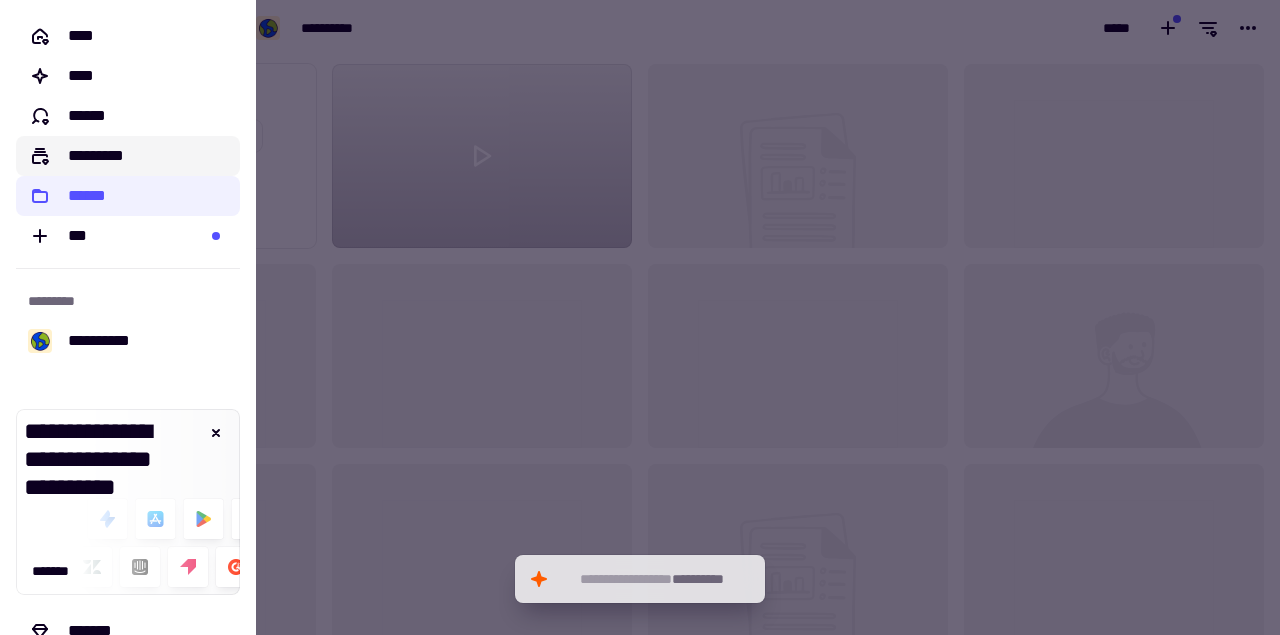 click on "*********" 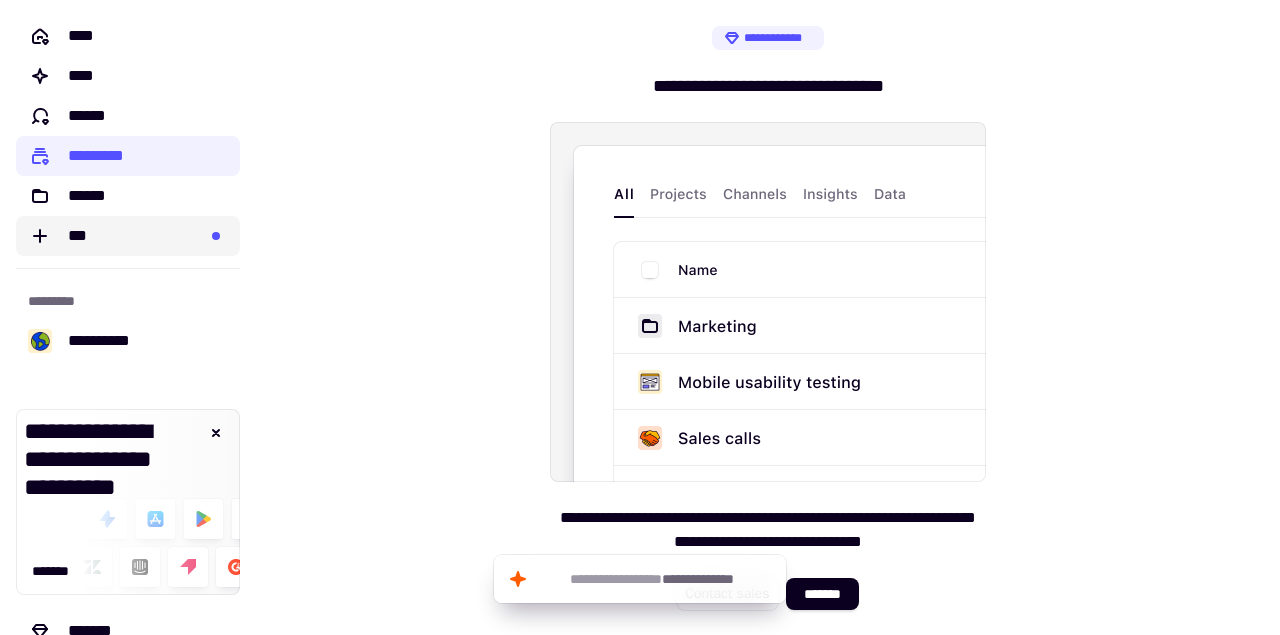 click on "***" 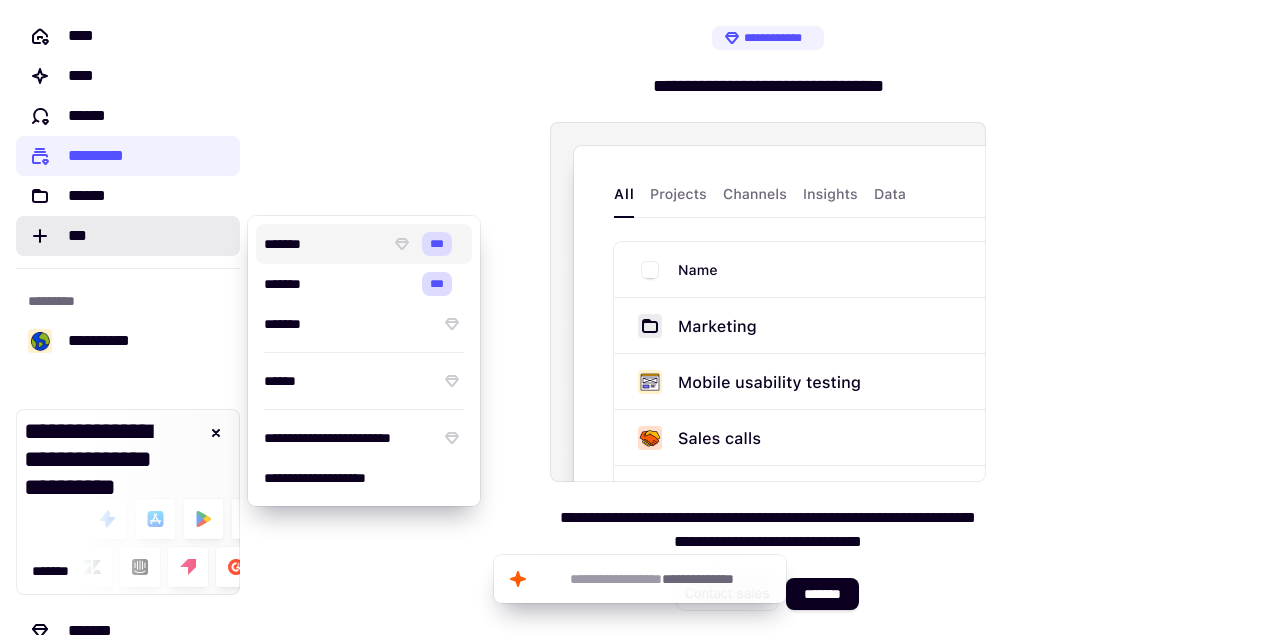 click on "**********" at bounding box center [768, 317] 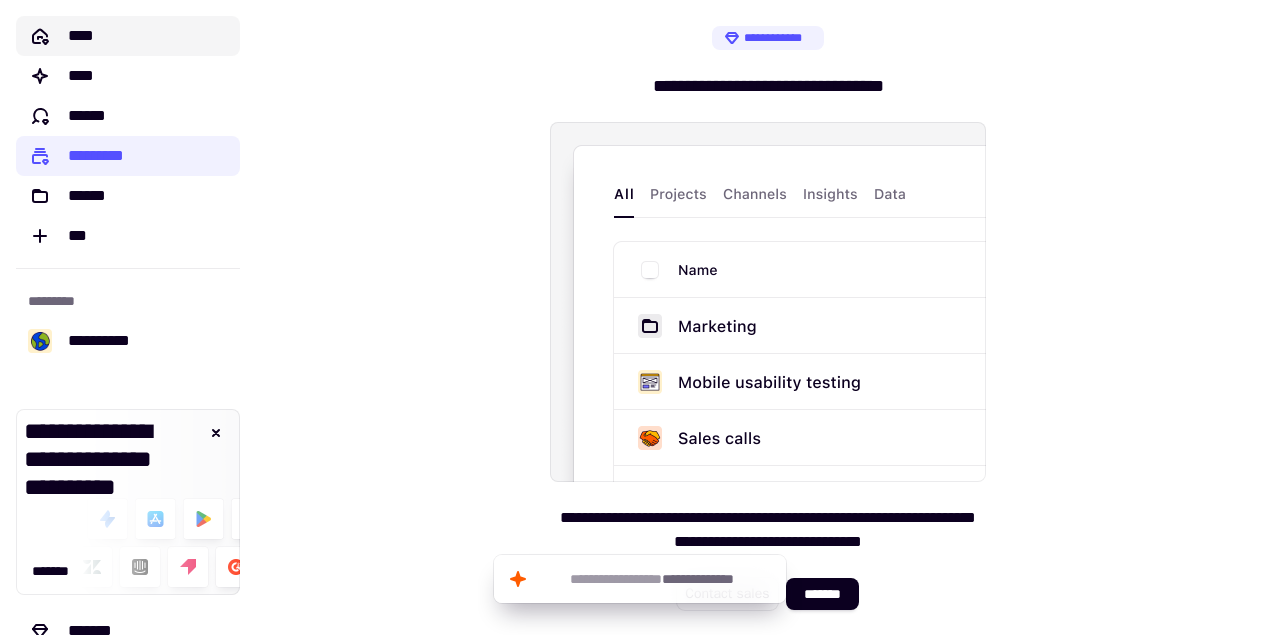 click on "****" 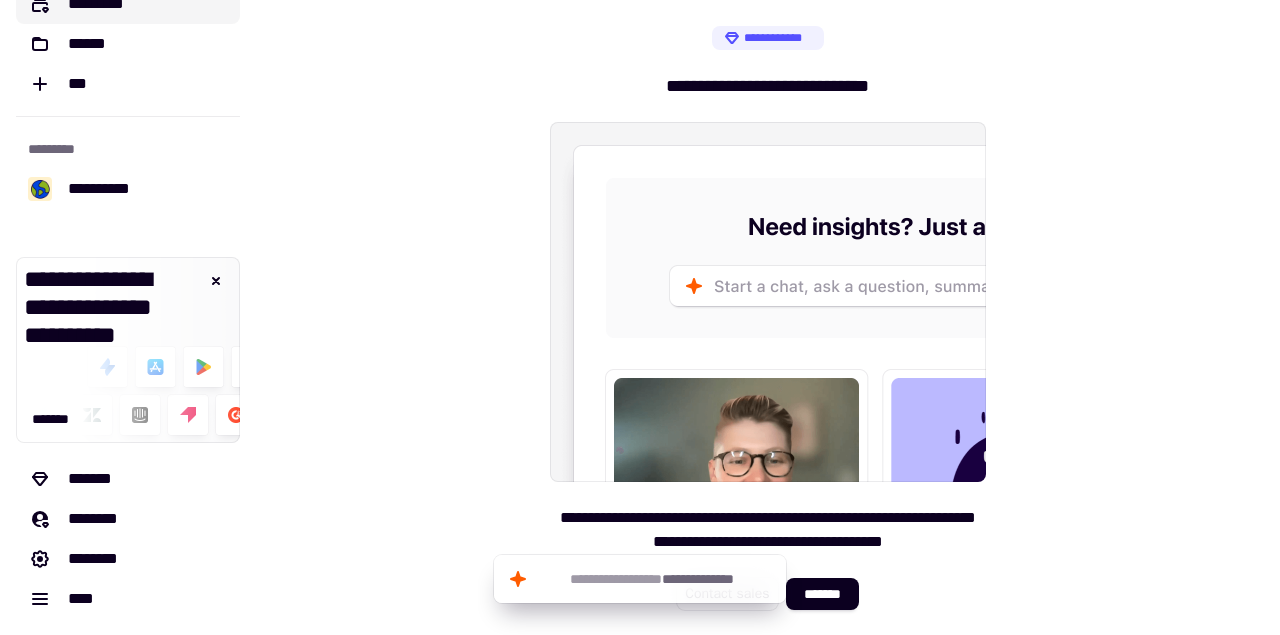 scroll, scrollTop: 152, scrollLeft: 0, axis: vertical 